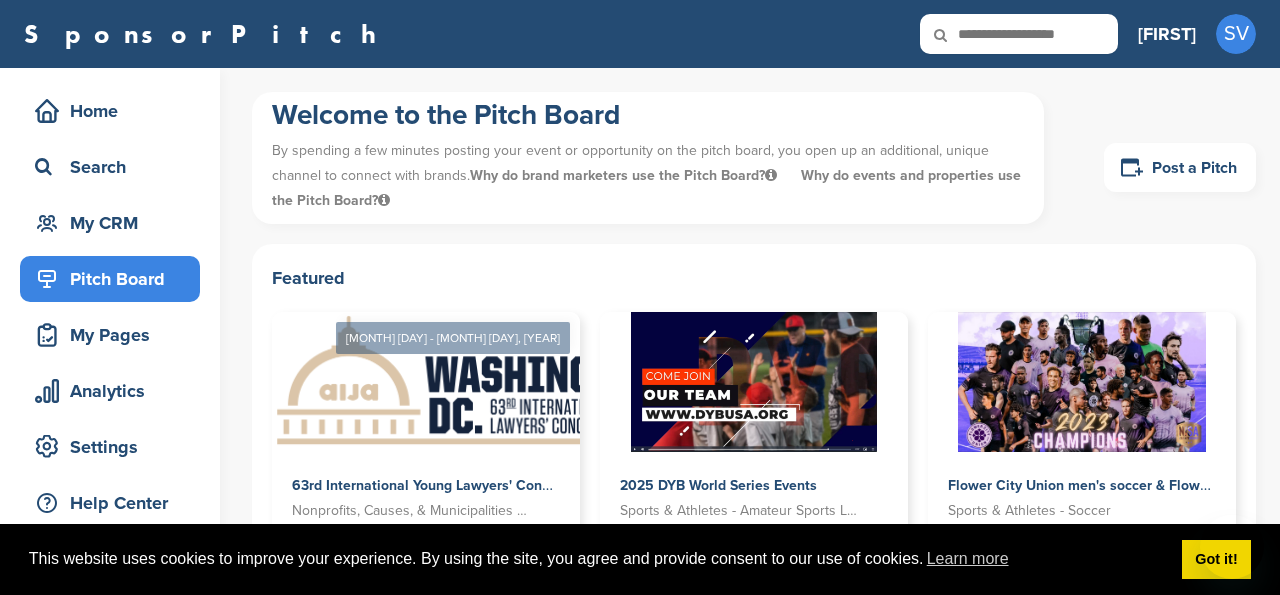 scroll, scrollTop: 0, scrollLeft: 0, axis: both 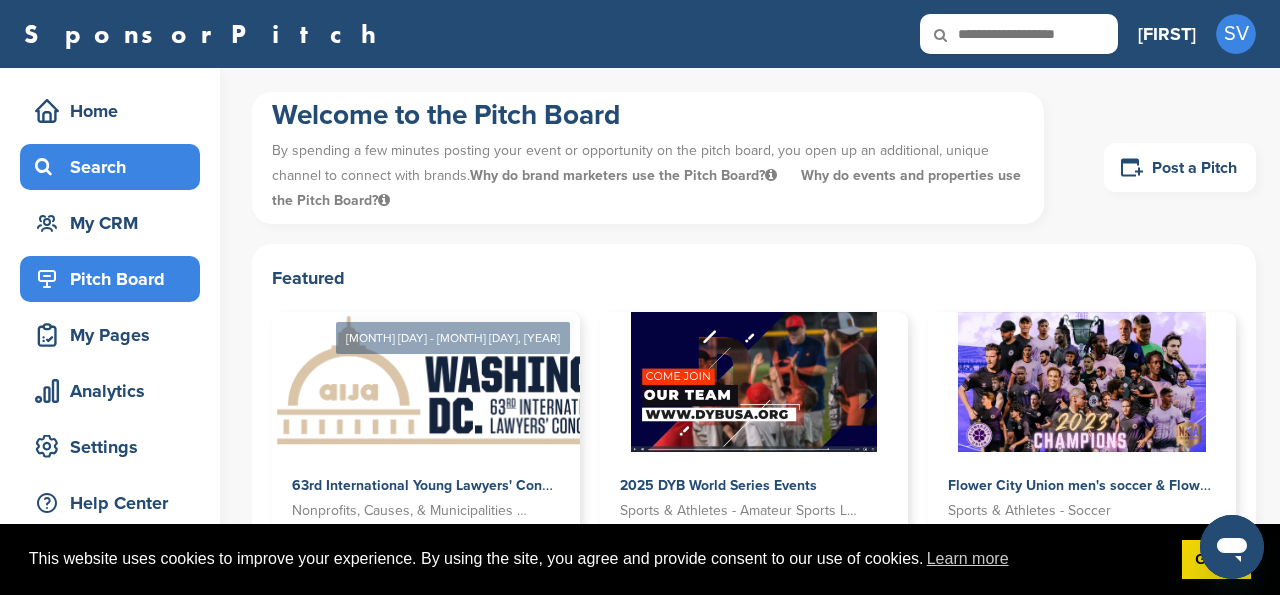 click on "Search" at bounding box center (115, 167) 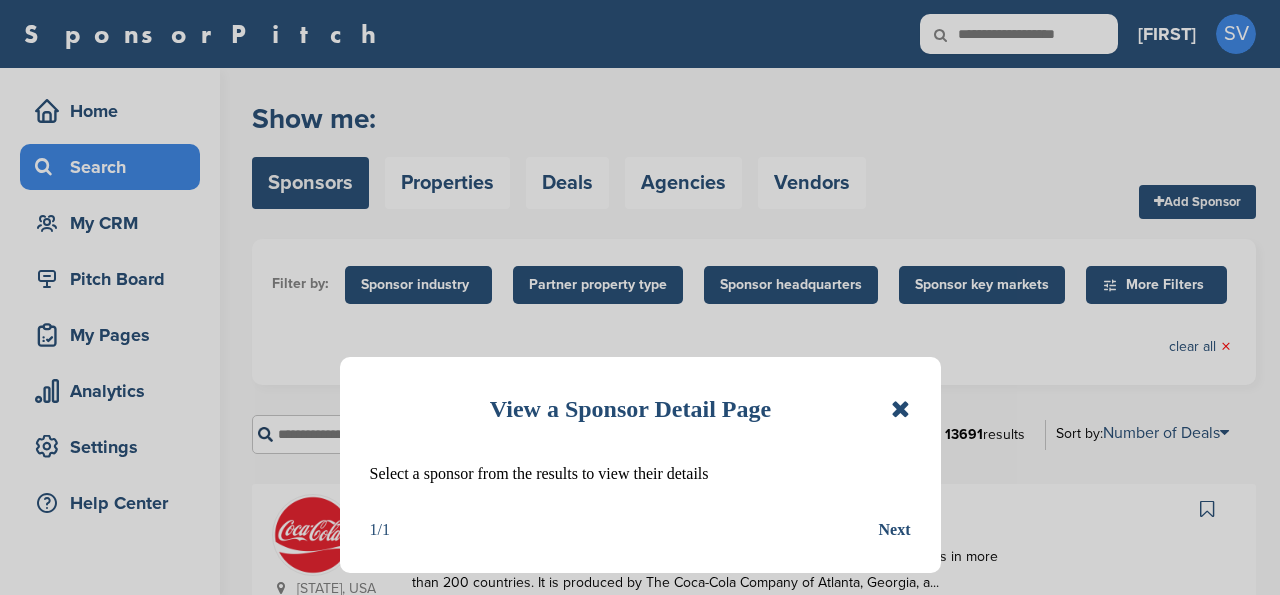 scroll, scrollTop: 0, scrollLeft: 0, axis: both 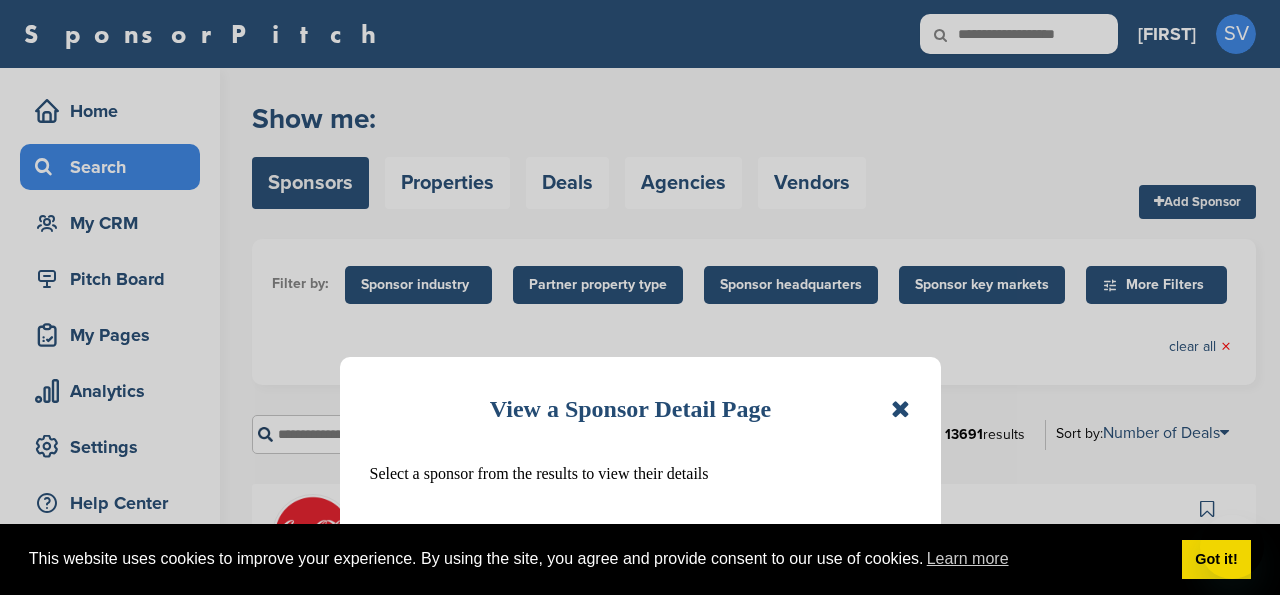 click at bounding box center (900, 409) 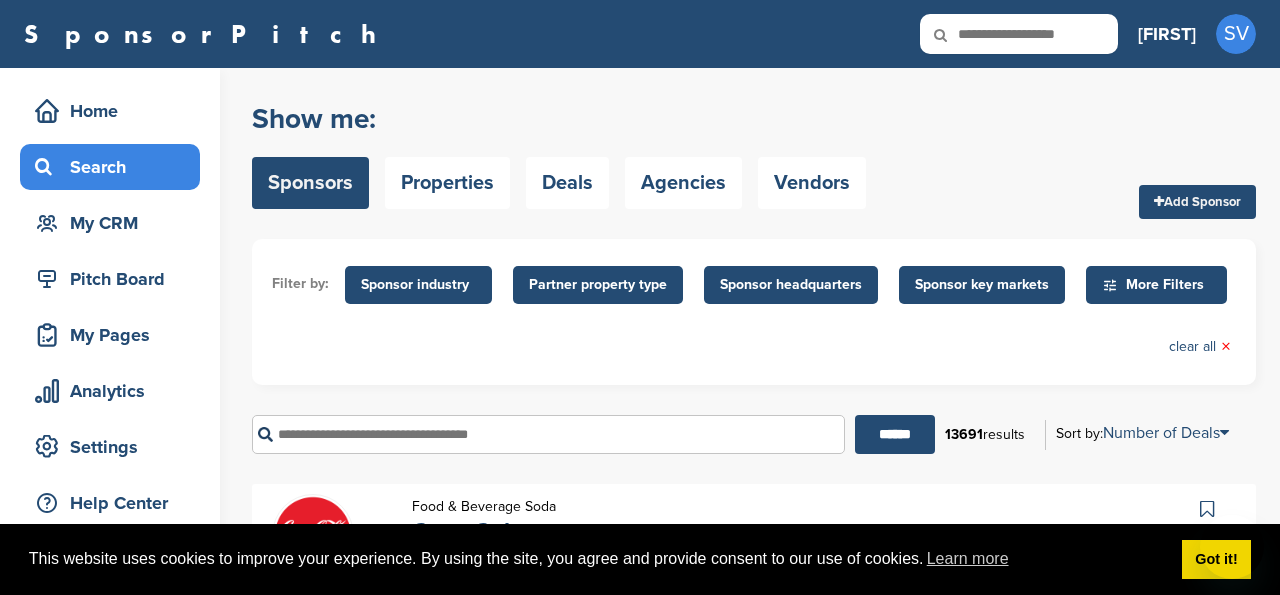 scroll, scrollTop: 0, scrollLeft: 0, axis: both 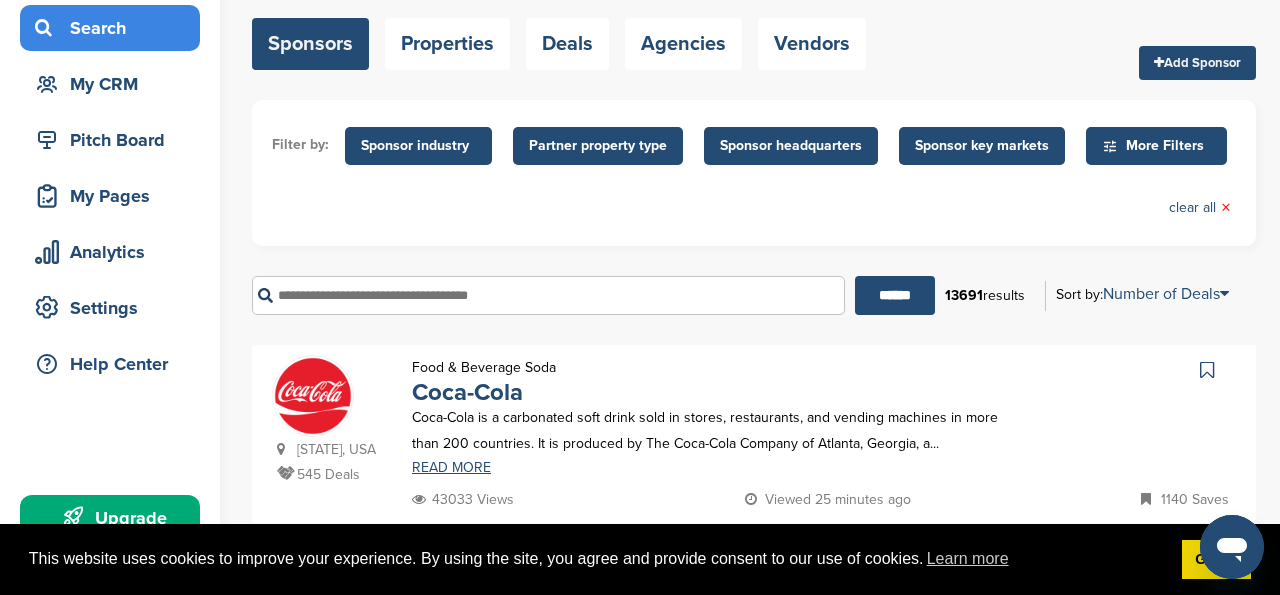 click at bounding box center [548, 295] 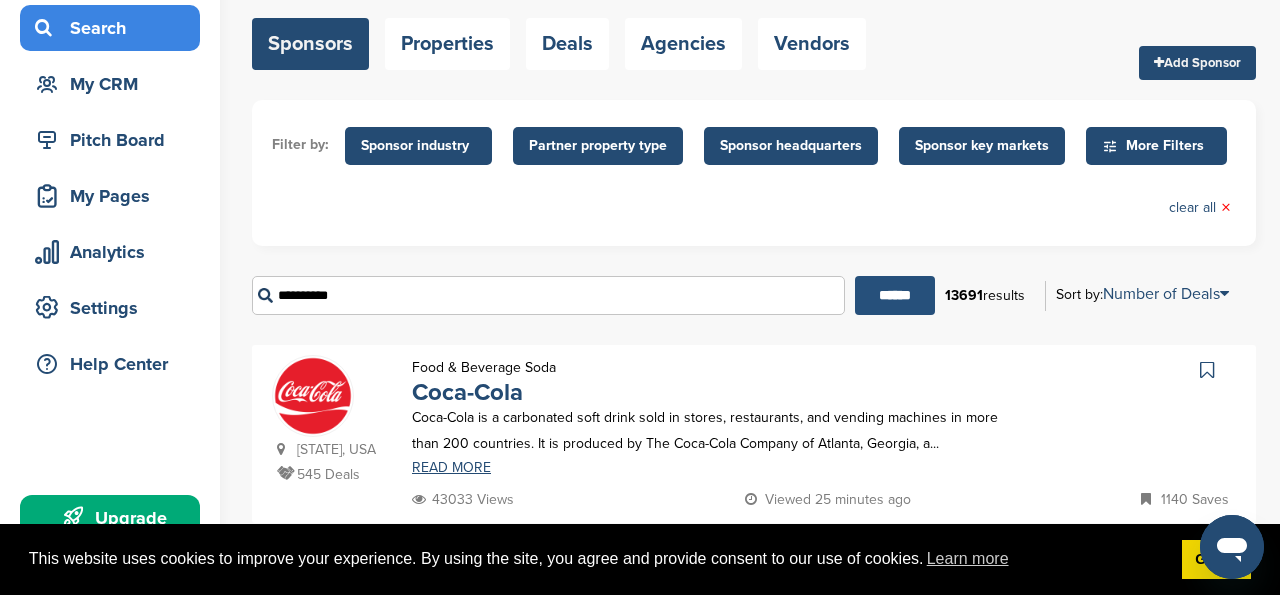 click on "******" at bounding box center [895, 295] 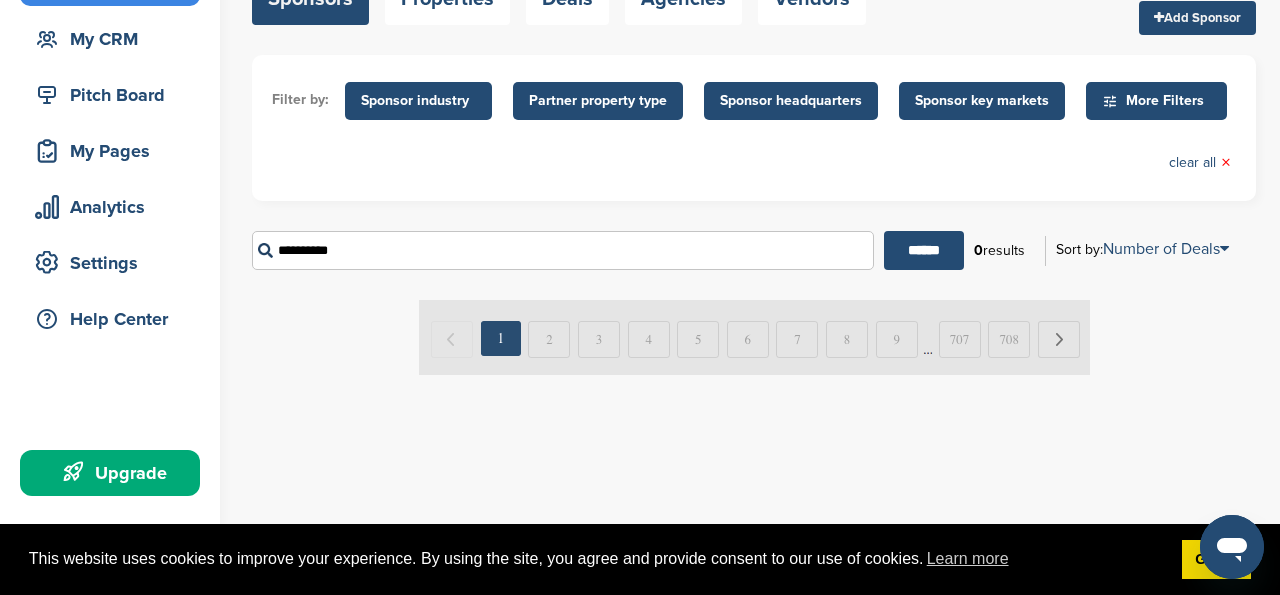 scroll, scrollTop: 189, scrollLeft: 0, axis: vertical 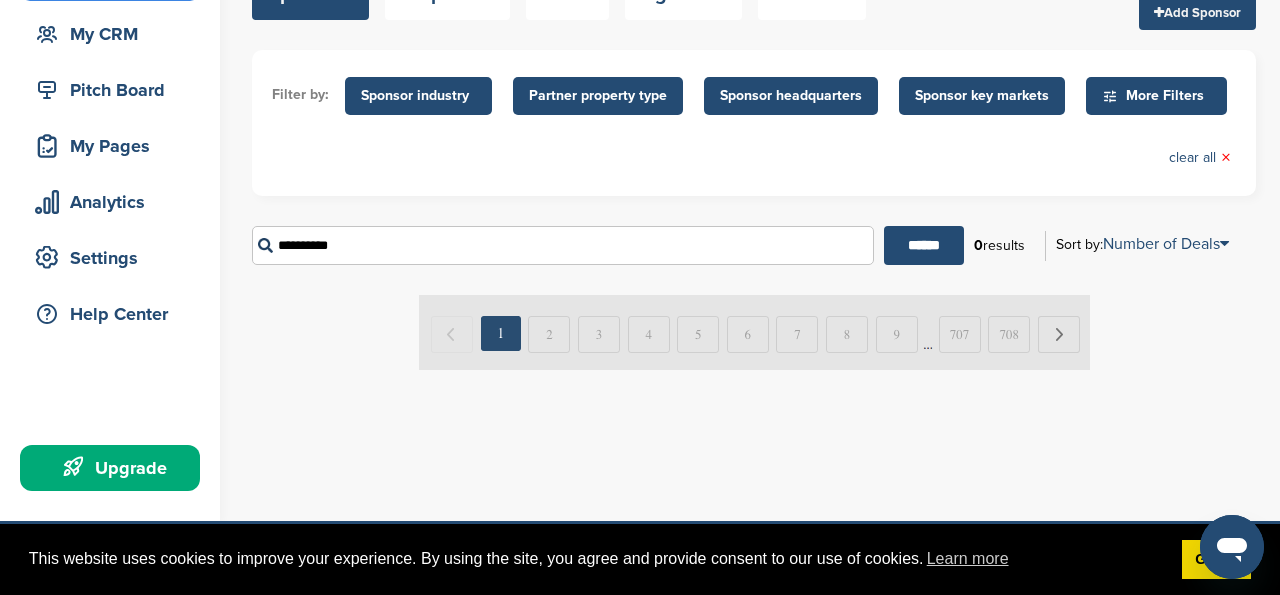 drag, startPoint x: 322, startPoint y: 251, endPoint x: 377, endPoint y: 252, distance: 55.00909 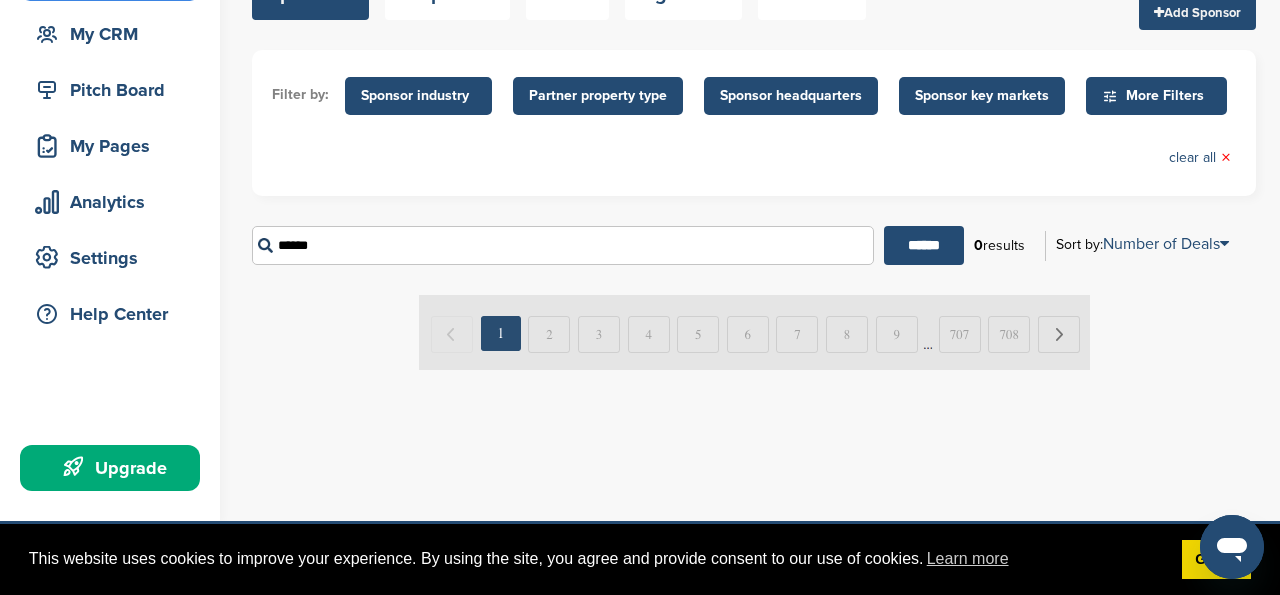 click on "******" at bounding box center [924, 245] 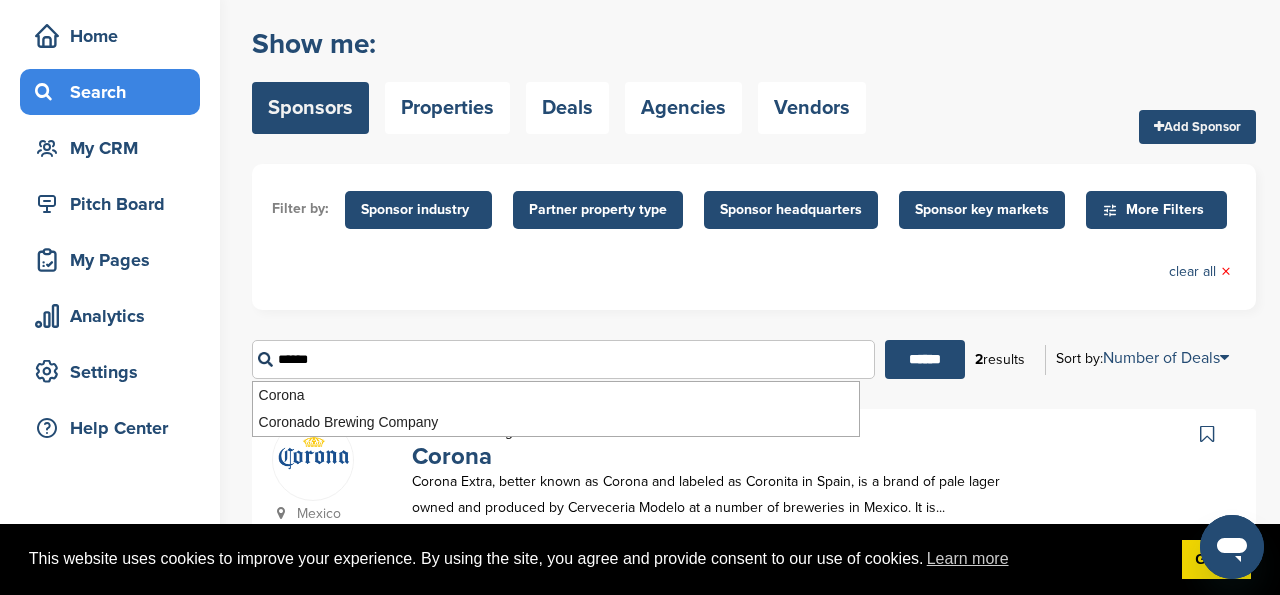 scroll, scrollTop: 120, scrollLeft: 0, axis: vertical 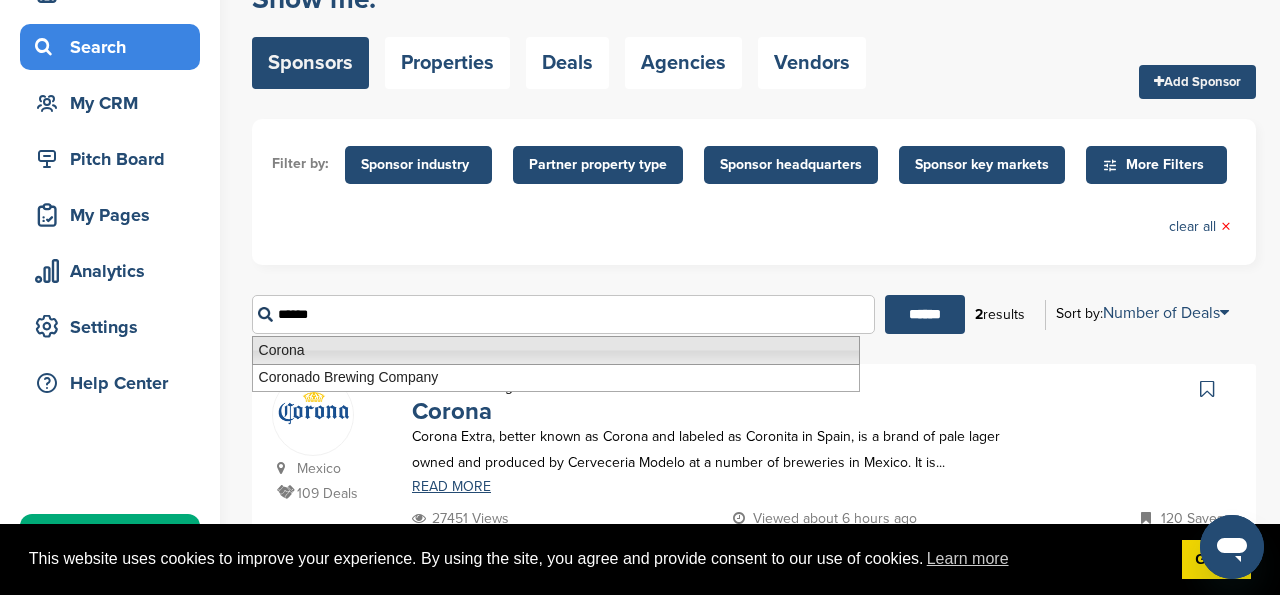 click on "Corona" at bounding box center [556, 350] 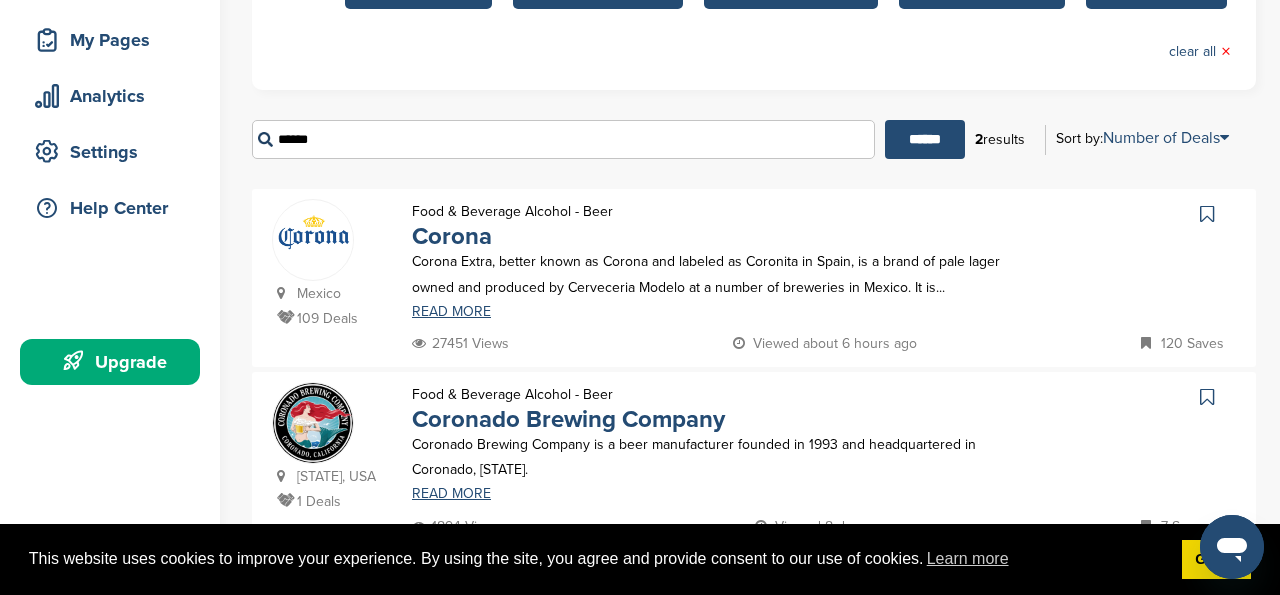 scroll, scrollTop: 294, scrollLeft: 0, axis: vertical 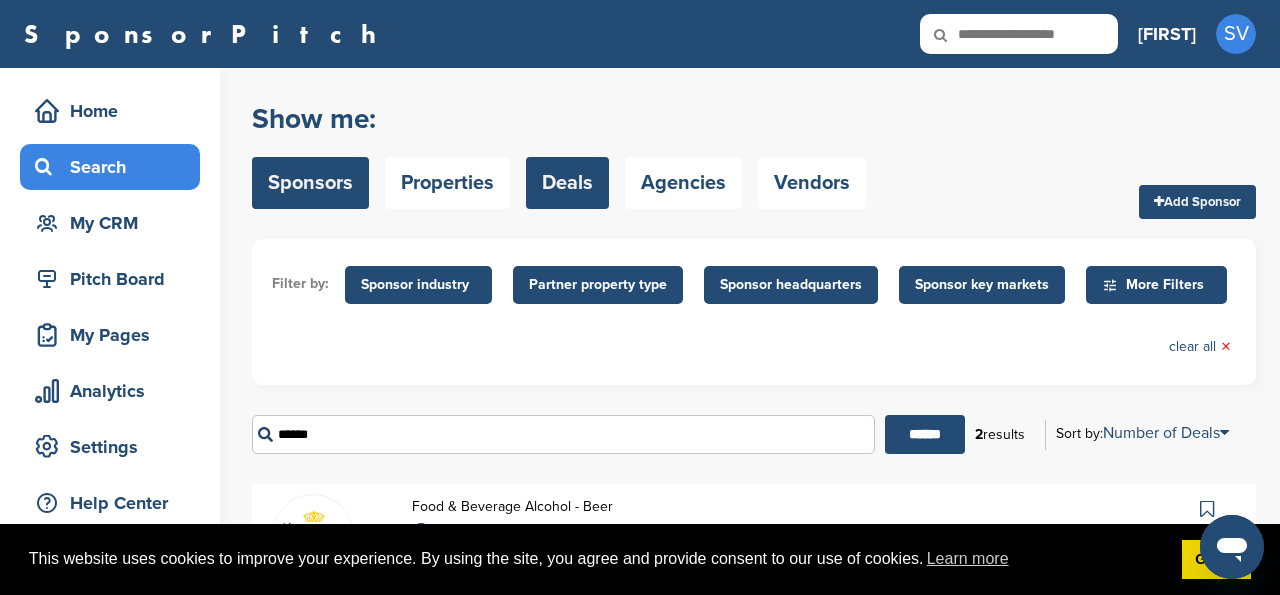 click on "Deals" at bounding box center (567, 183) 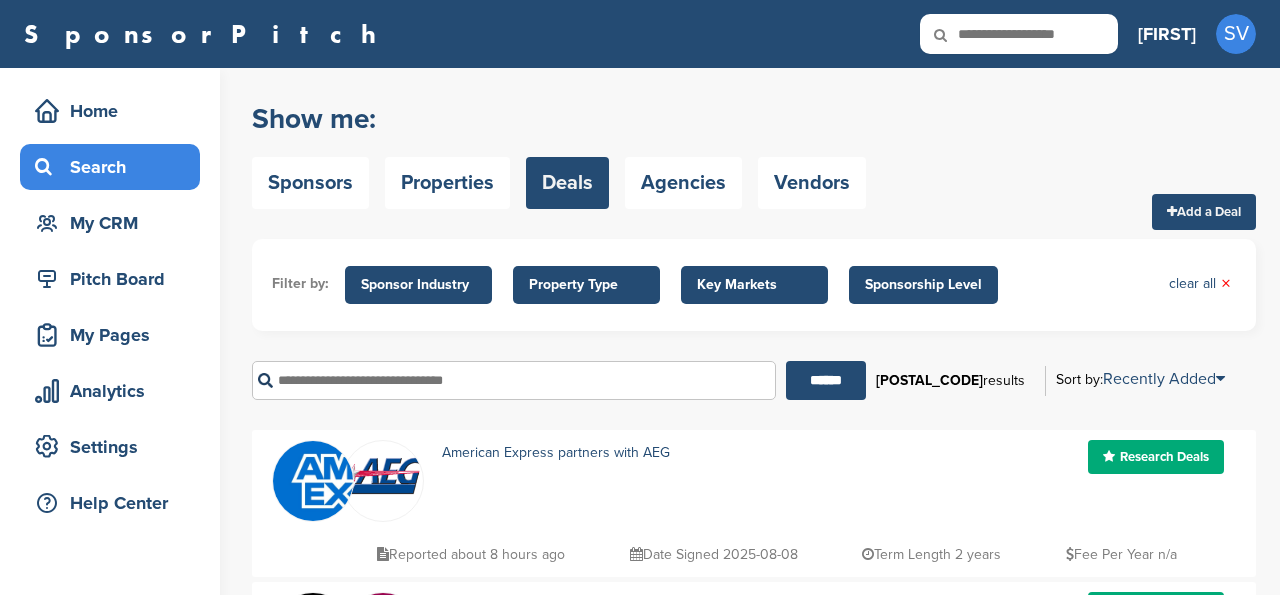 scroll, scrollTop: 0, scrollLeft: 0, axis: both 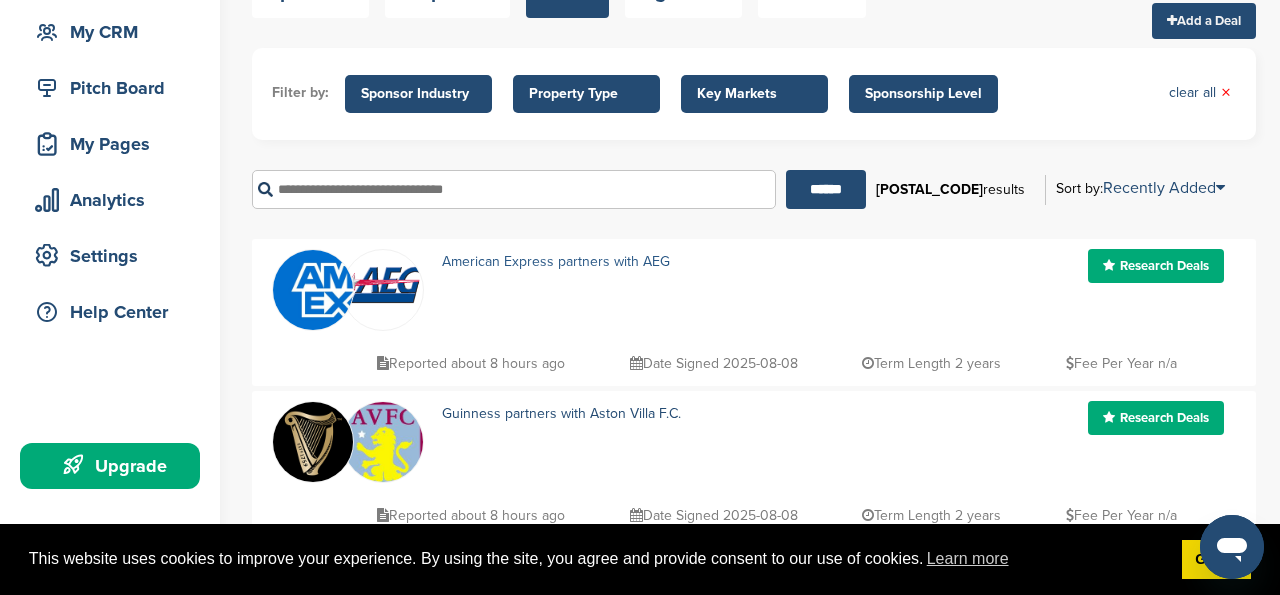 click on "American Express partners with AEG" at bounding box center (556, 261) 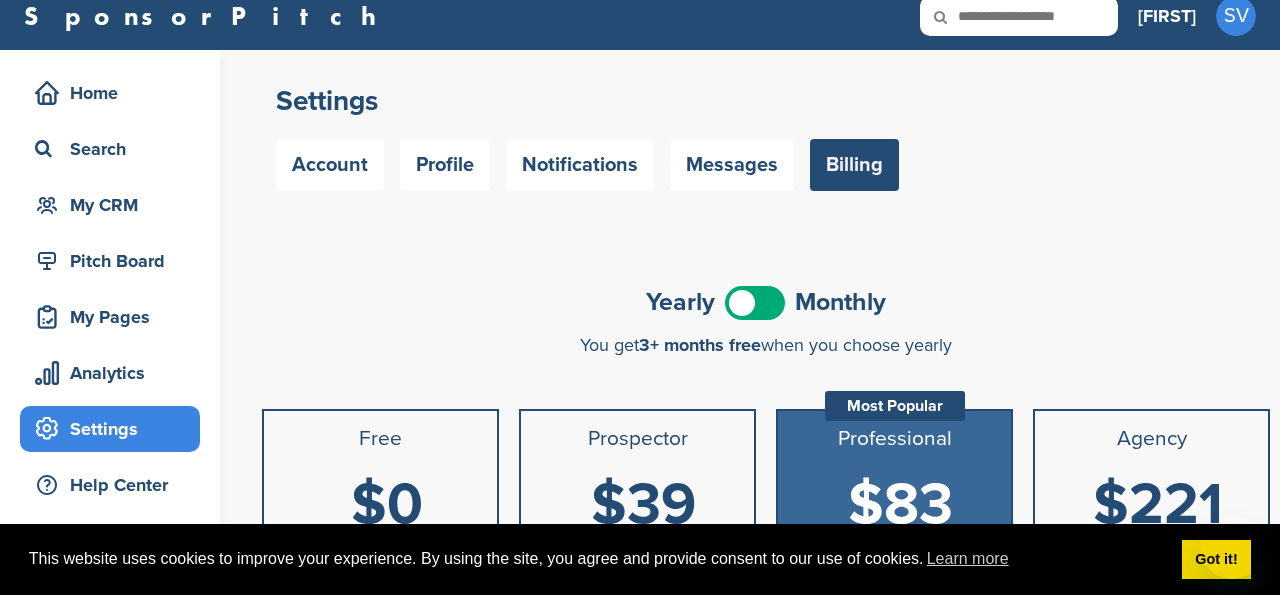 scroll, scrollTop: 33, scrollLeft: 0, axis: vertical 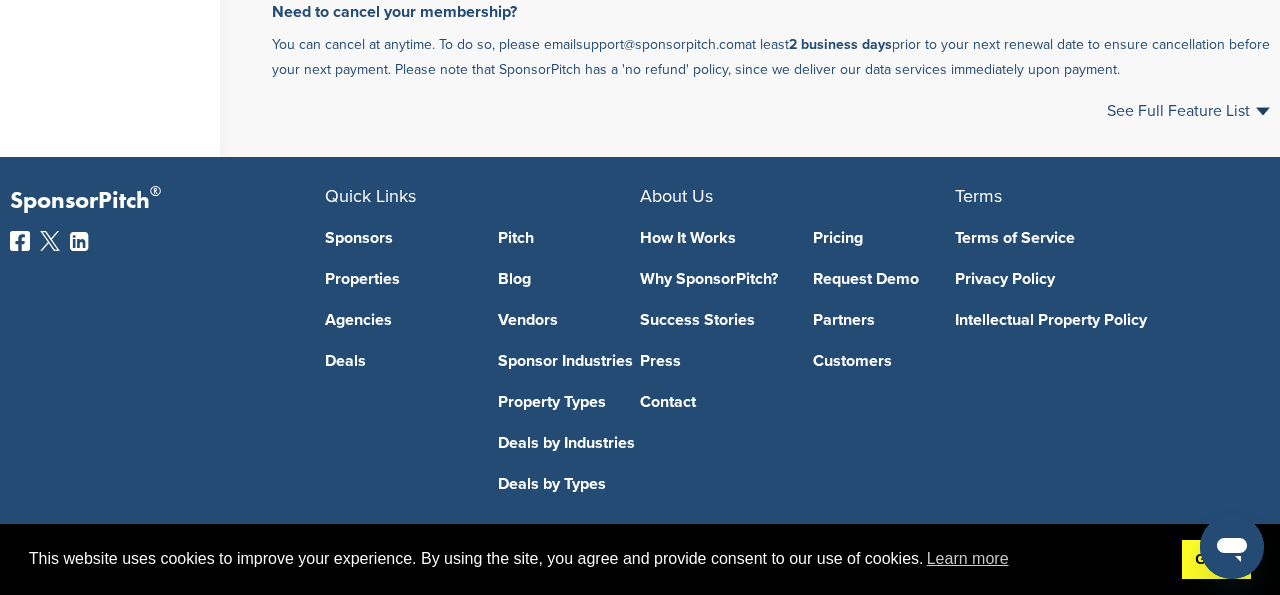 click on "Got it!" at bounding box center (1216, 560) 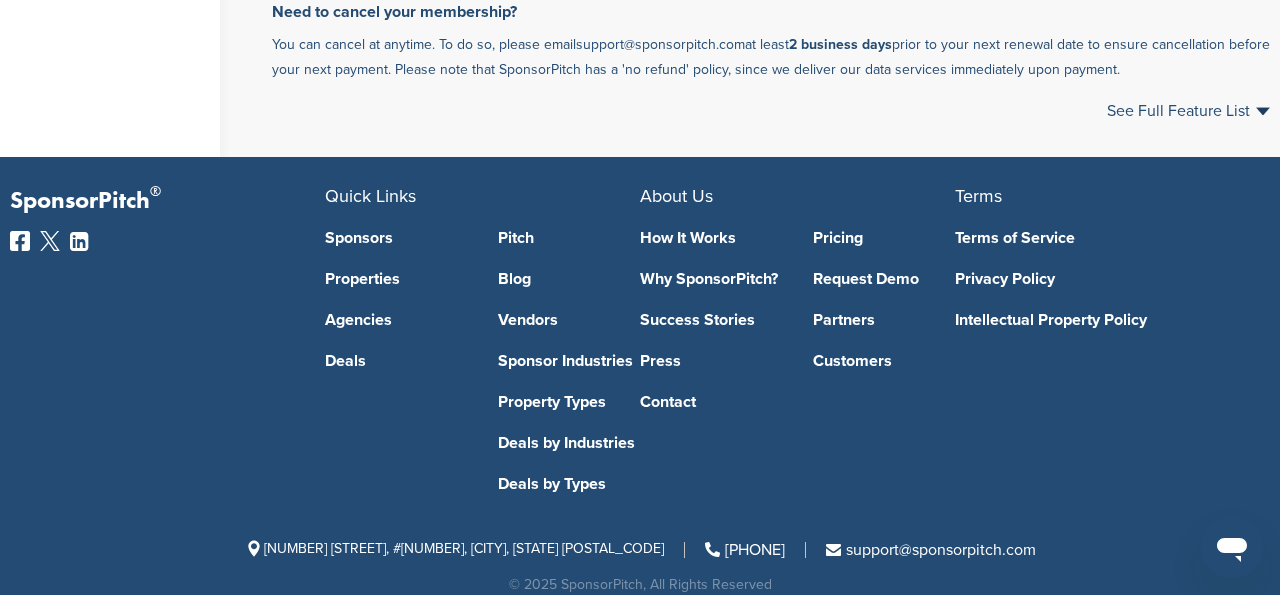 click on "Request Demo" at bounding box center [884, 279] 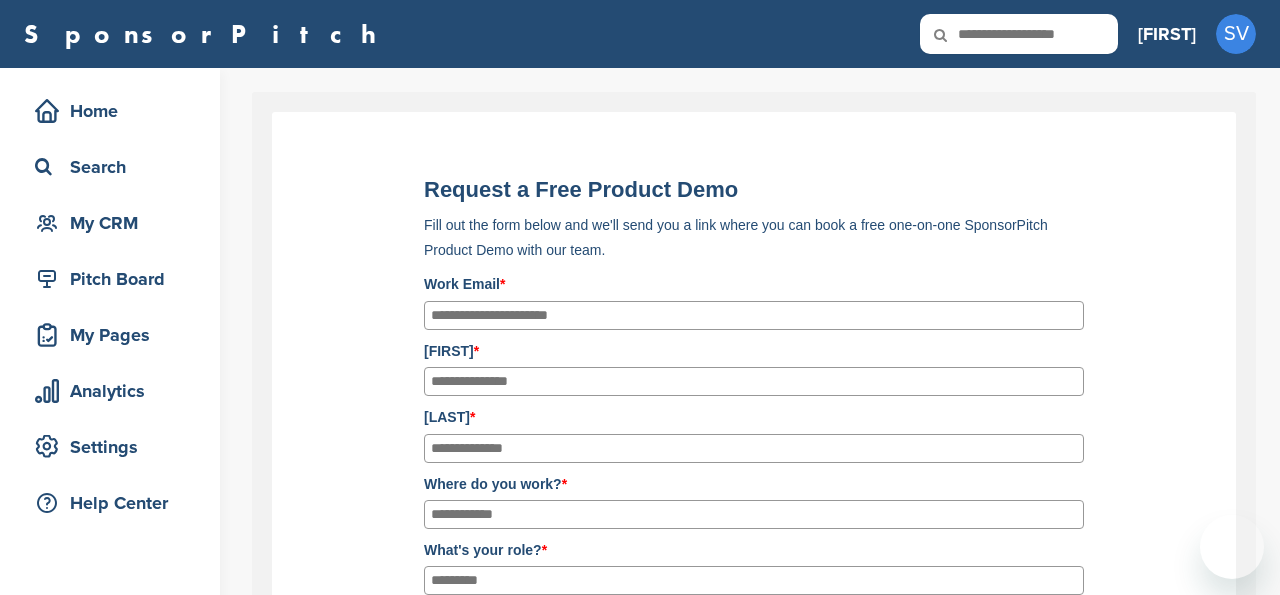 scroll, scrollTop: 139, scrollLeft: 0, axis: vertical 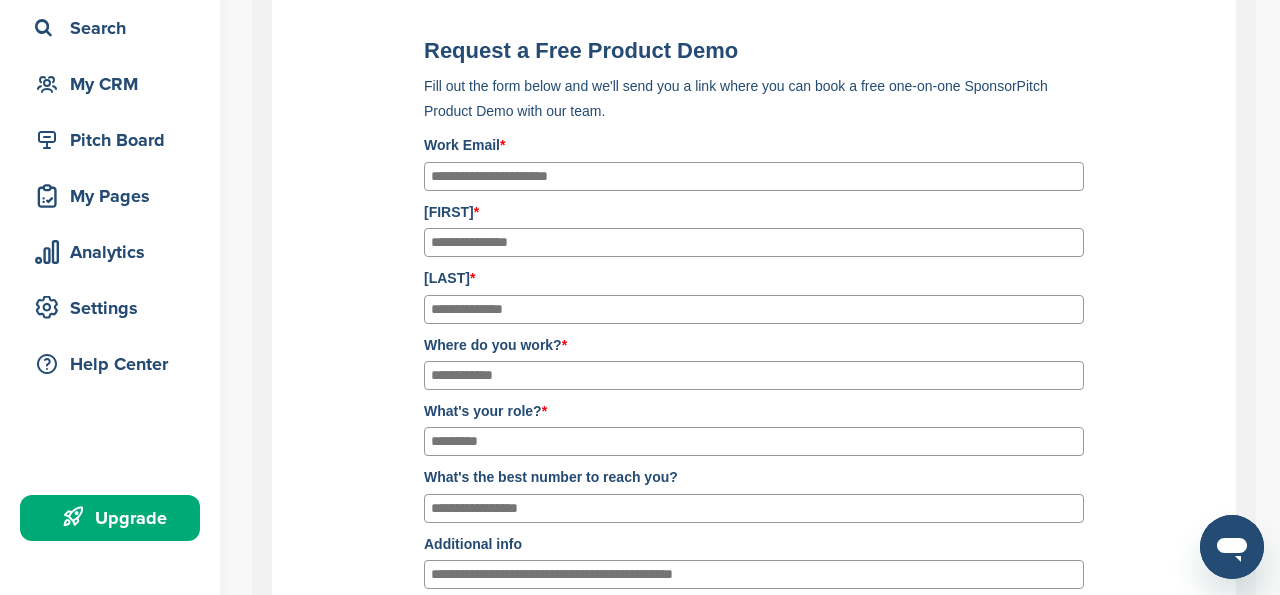 click on "[EMAIL]" at bounding box center [754, 176] 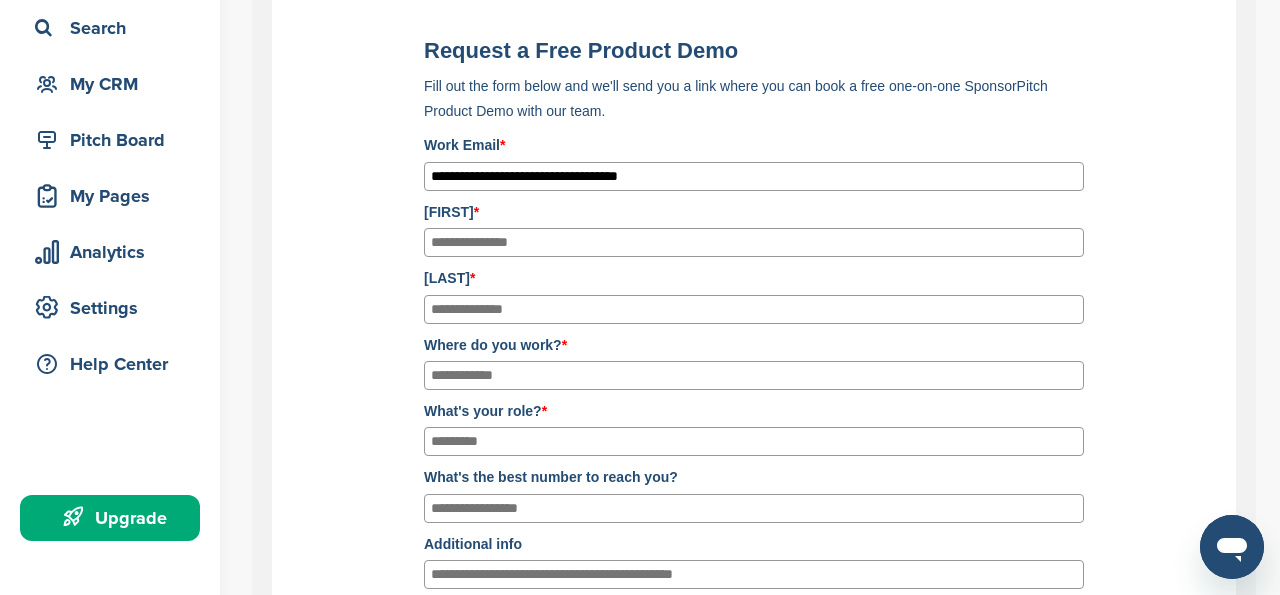 type on "******" 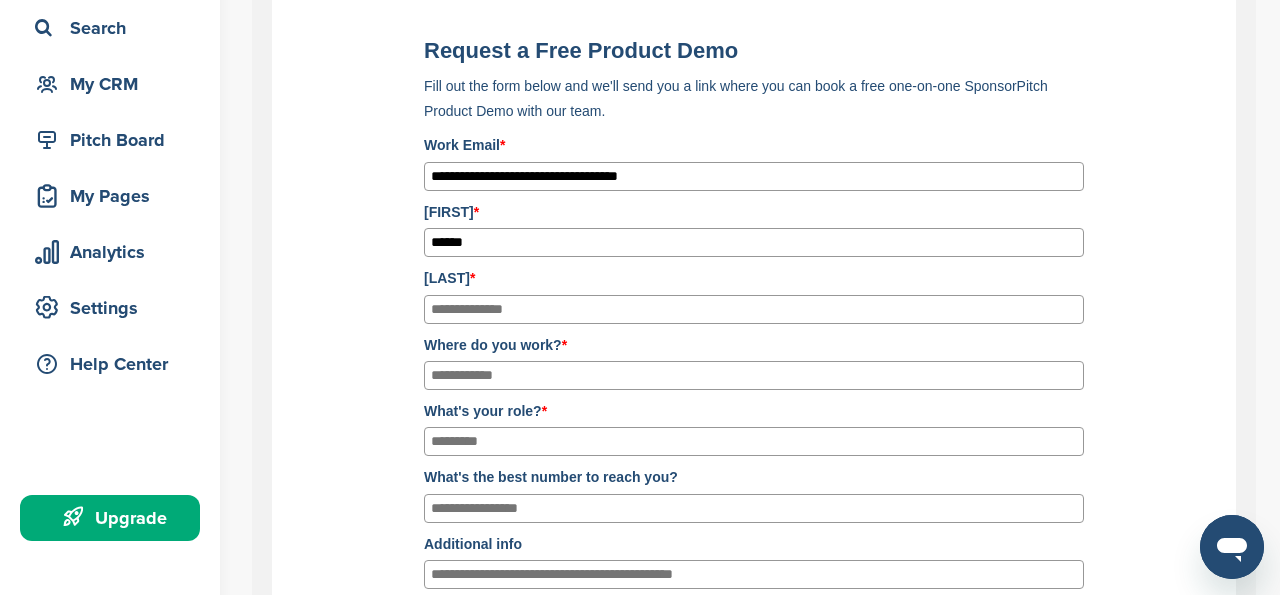 type on "*******" 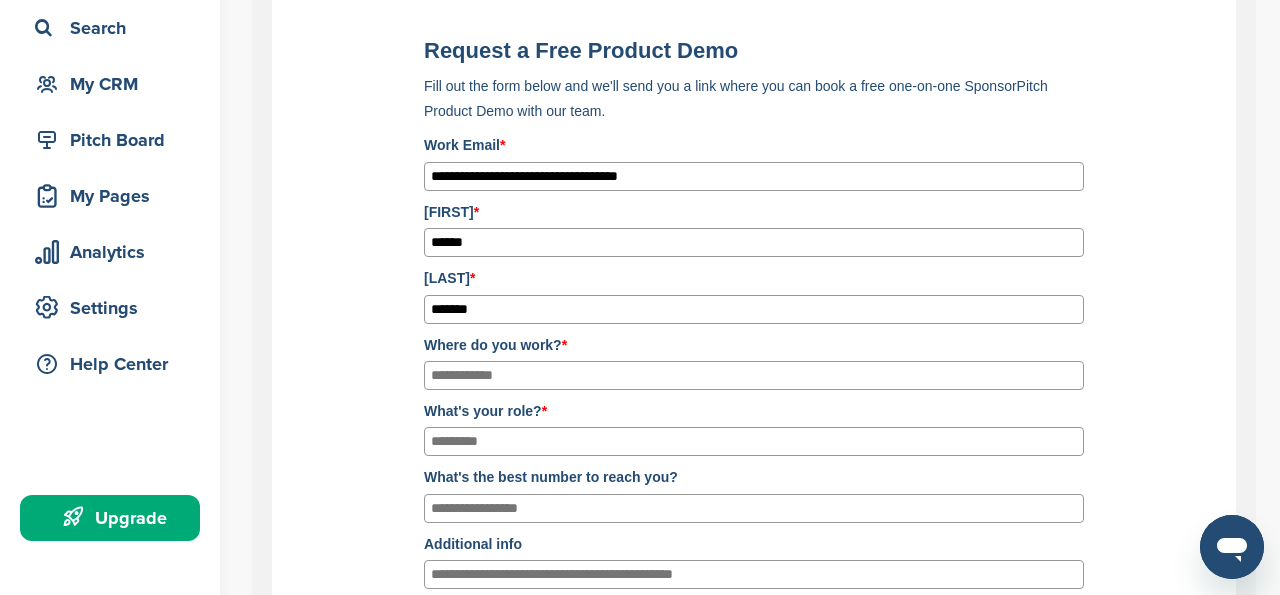 type on "**********" 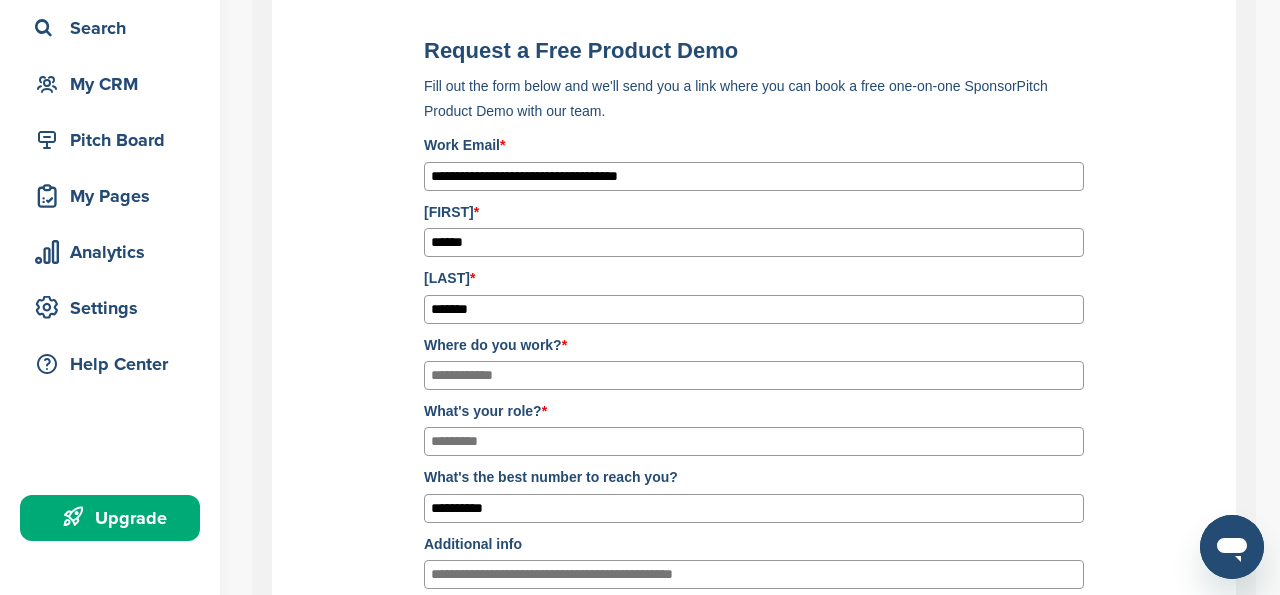 click on "Where do you work? *" at bounding box center (754, 375) 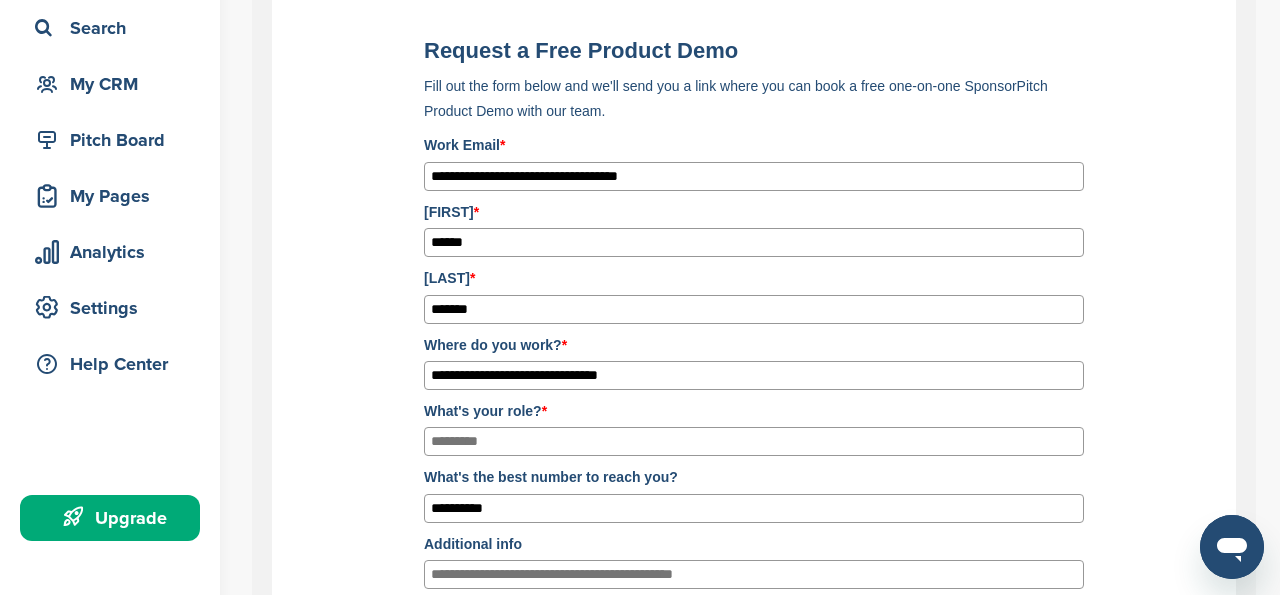 type on "**********" 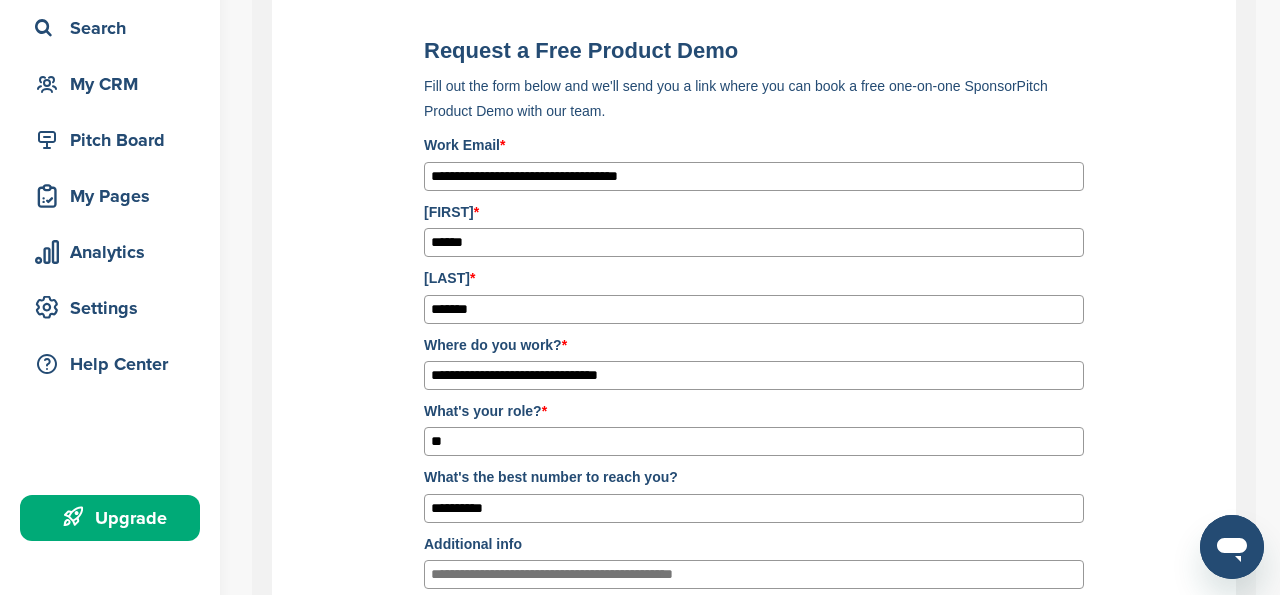 type on "*" 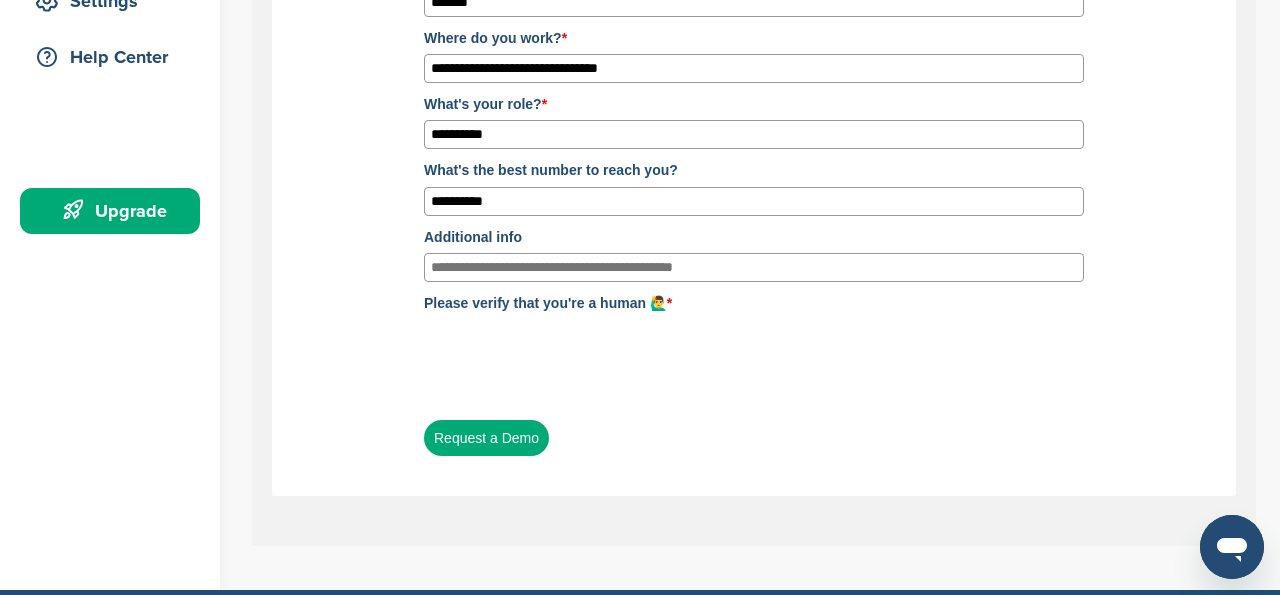 scroll, scrollTop: 449, scrollLeft: 0, axis: vertical 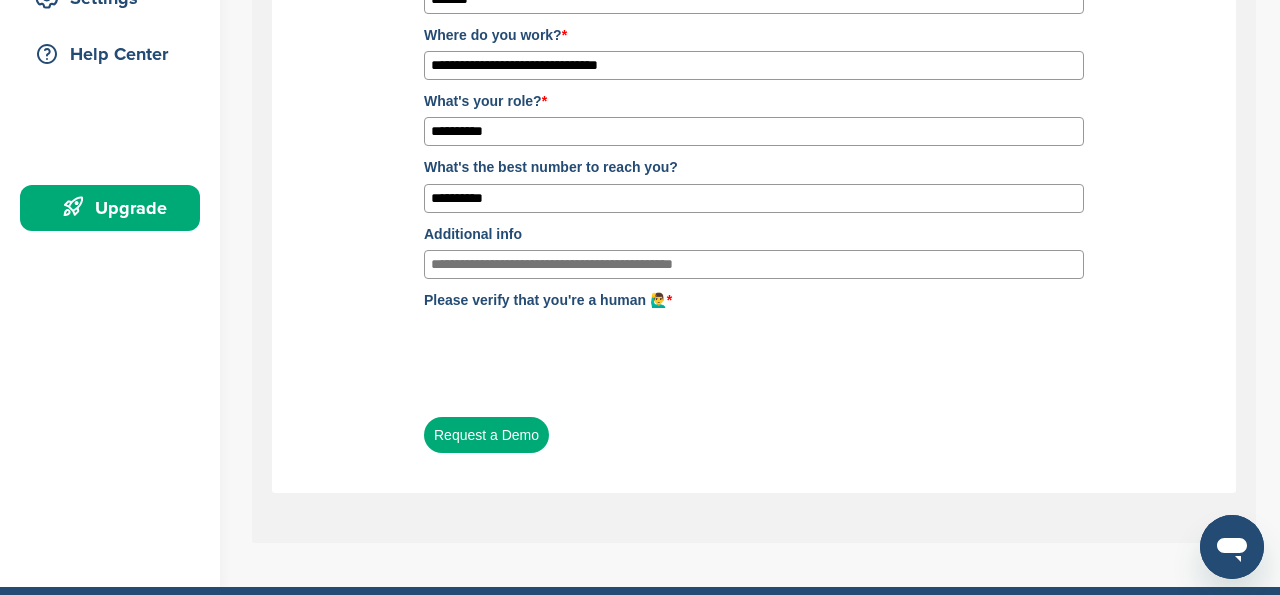 type on "**********" 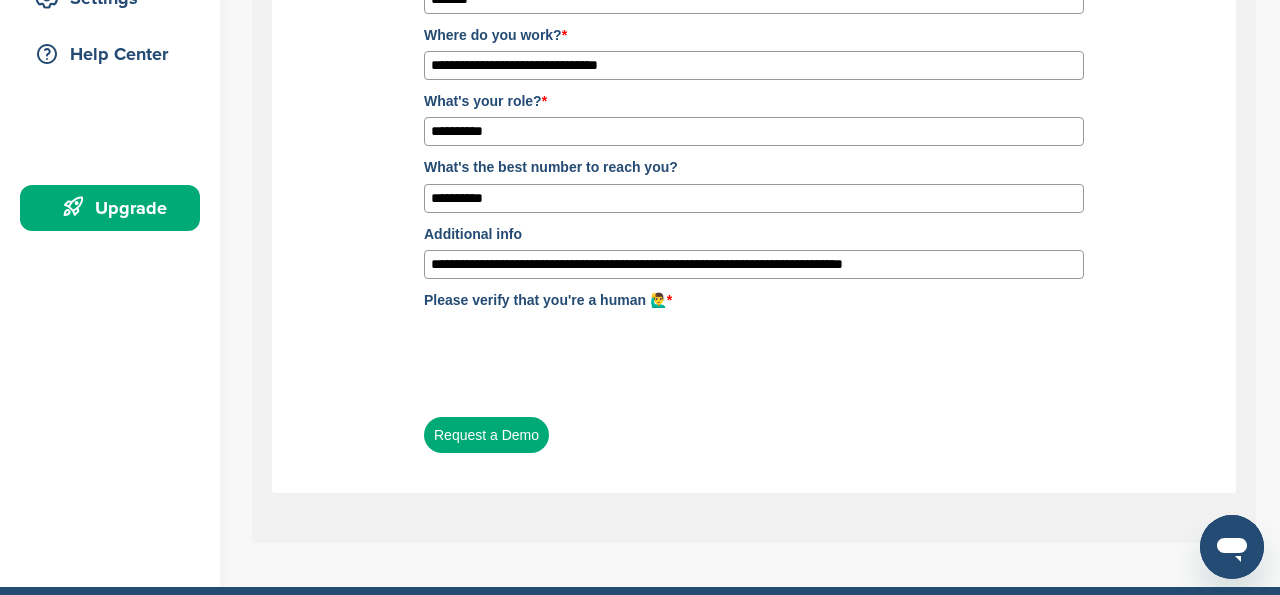 type on "**********" 